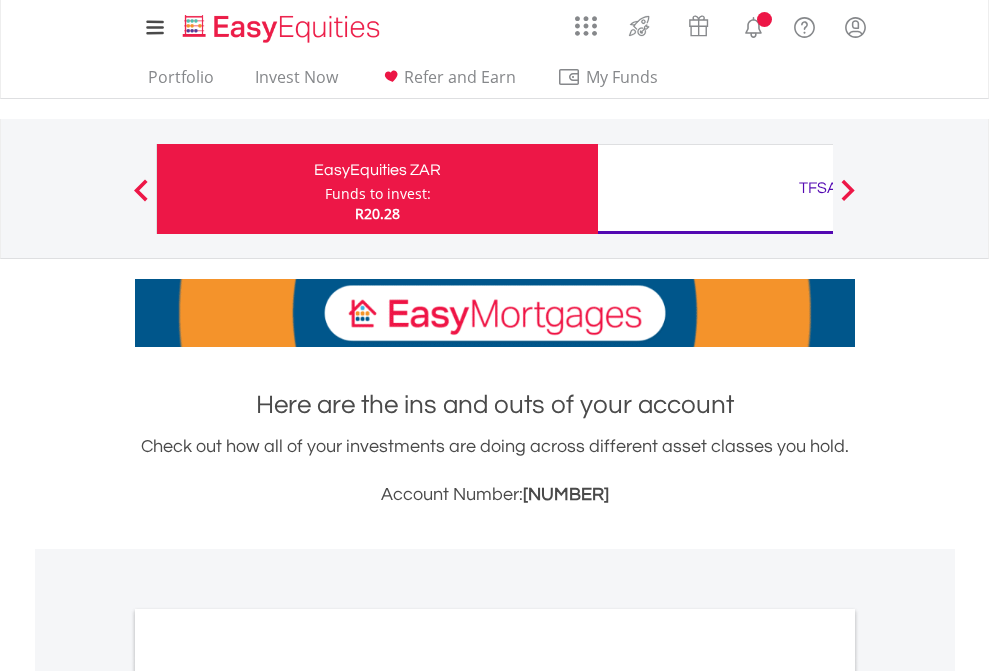 scroll, scrollTop: 0, scrollLeft: 0, axis: both 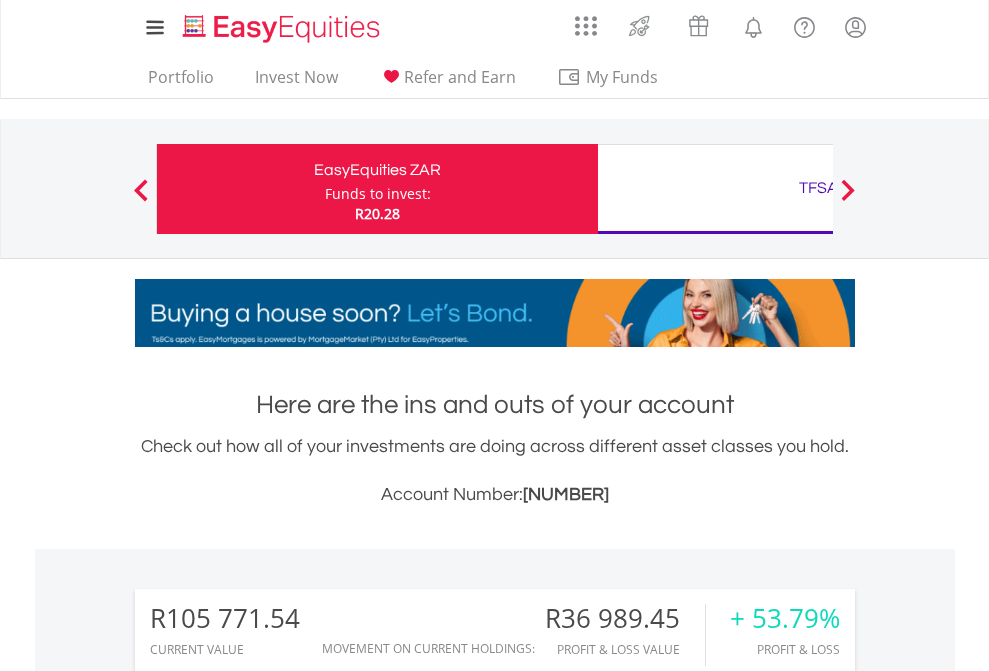 click on "Funds to invest:" at bounding box center (378, 194) 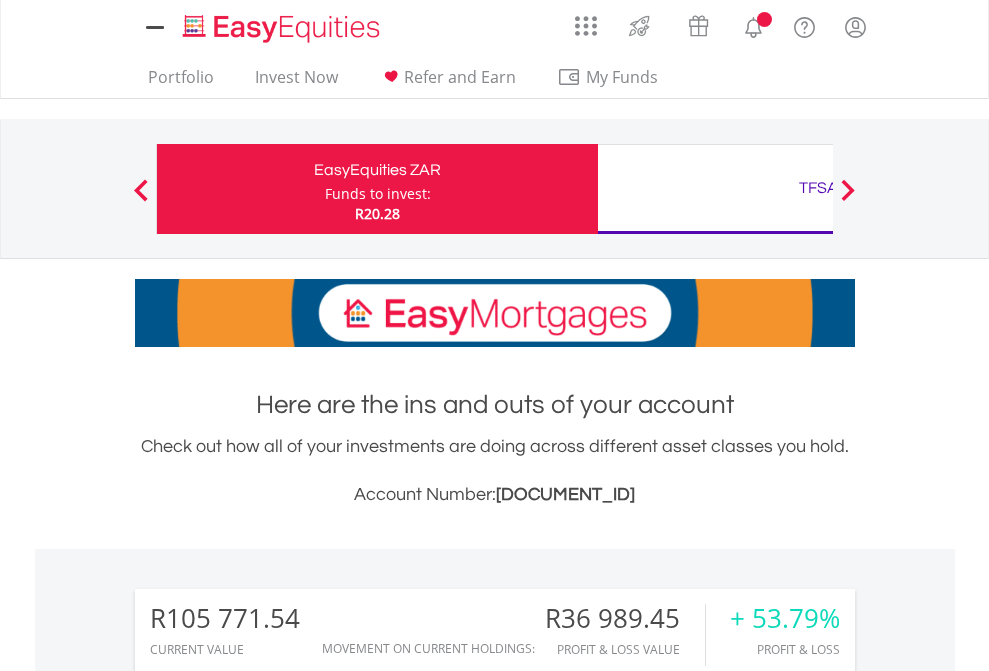 scroll, scrollTop: 0, scrollLeft: 0, axis: both 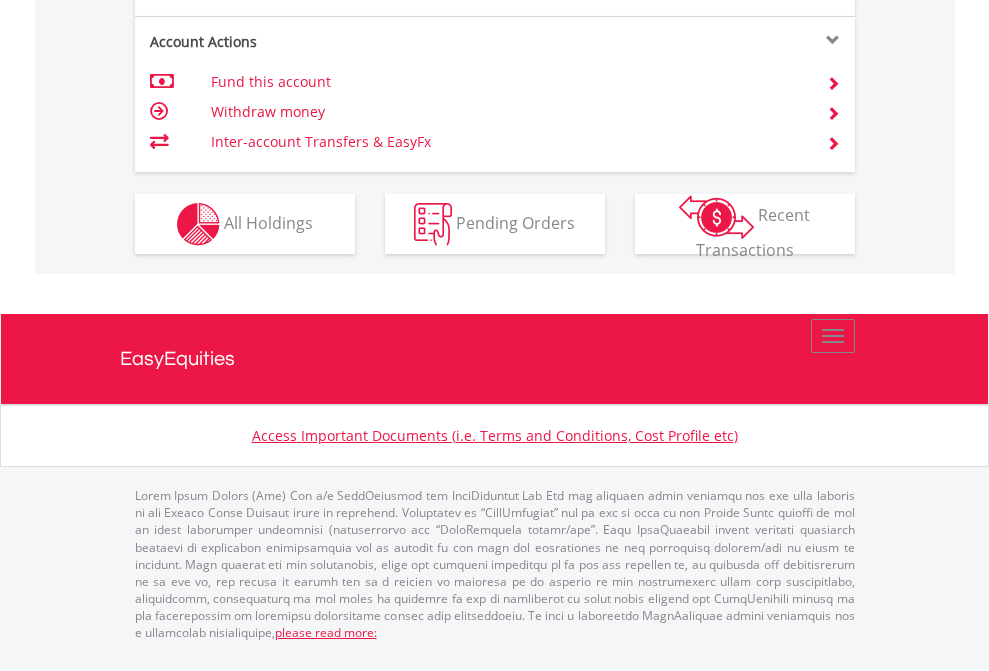 click on "Investment types" at bounding box center [706, -337] 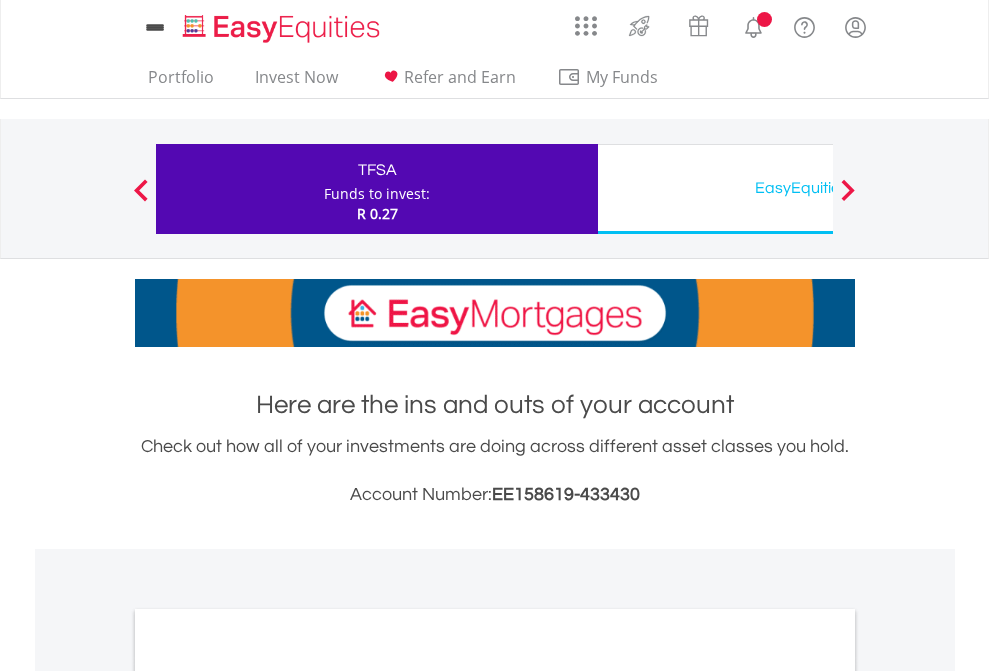 scroll, scrollTop: 0, scrollLeft: 0, axis: both 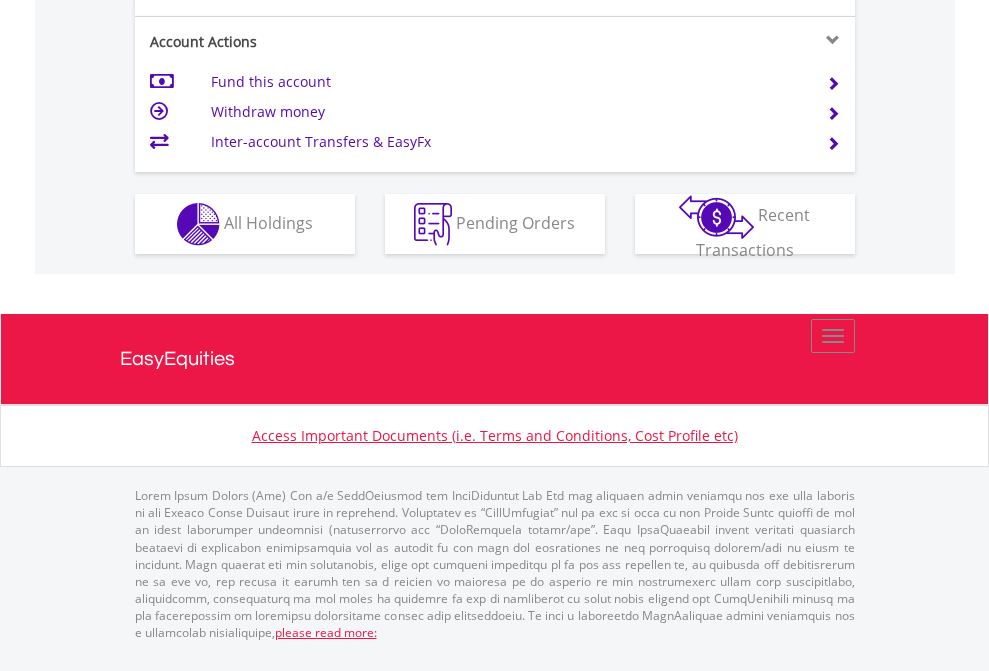 click on "Investment types" at bounding box center (706, -337) 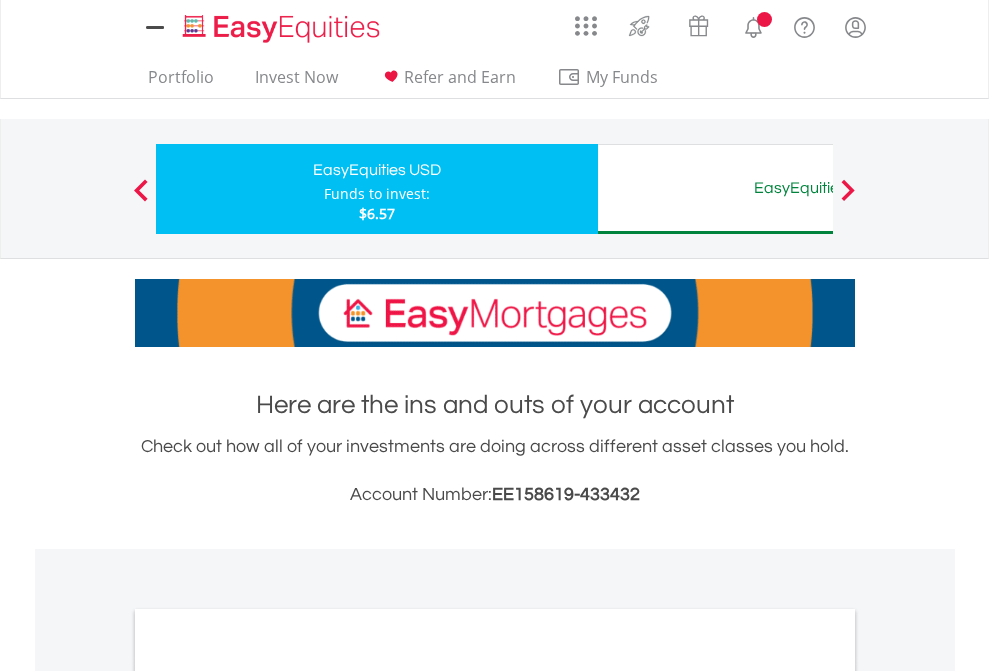 scroll, scrollTop: 0, scrollLeft: 0, axis: both 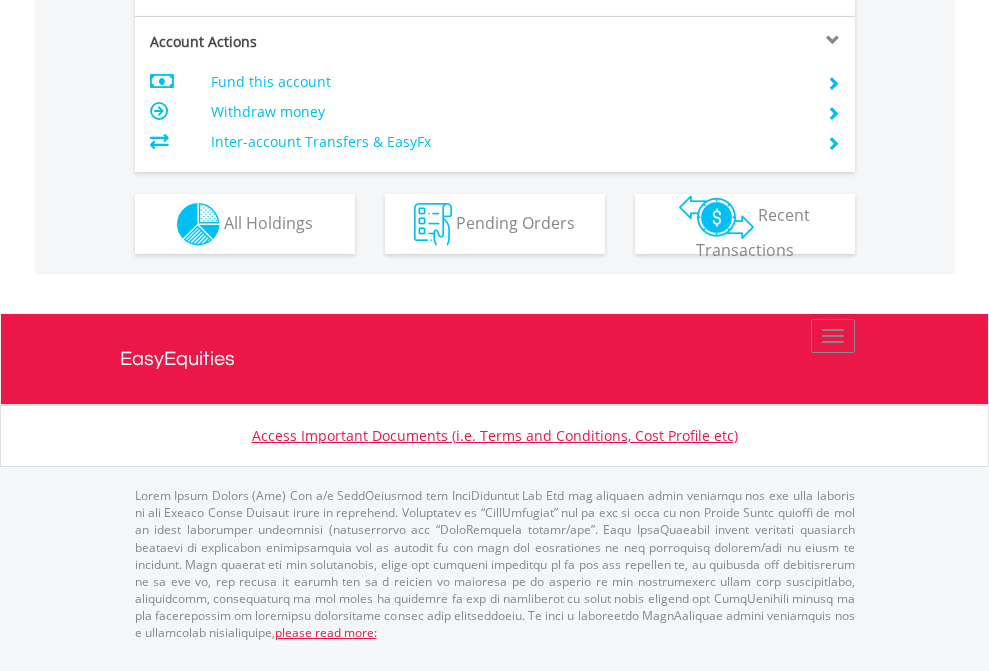 click on "Investment types" at bounding box center [706, -337] 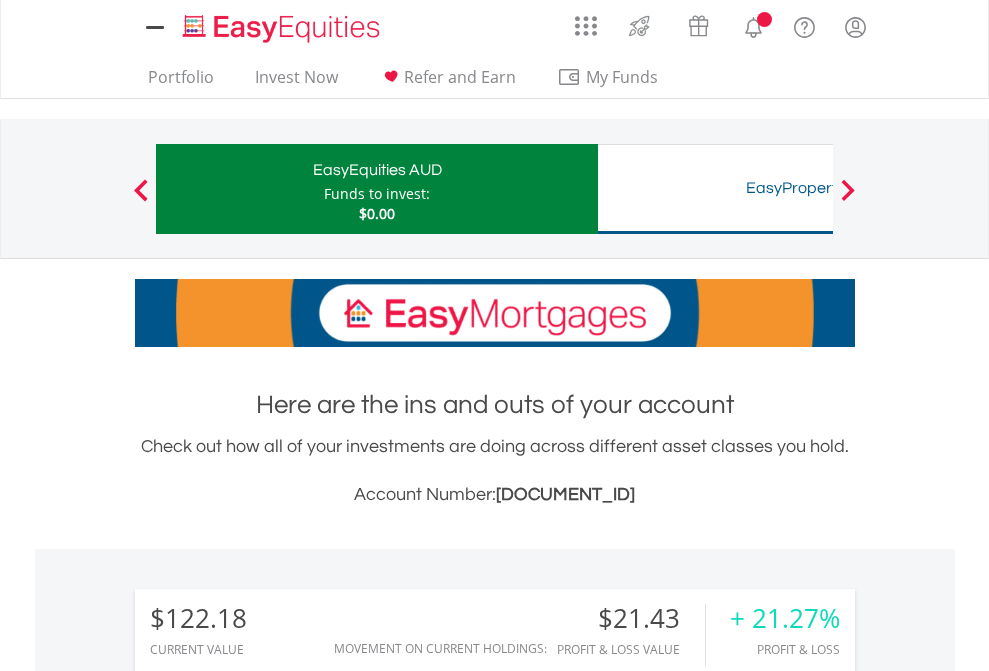 scroll, scrollTop: 0, scrollLeft: 0, axis: both 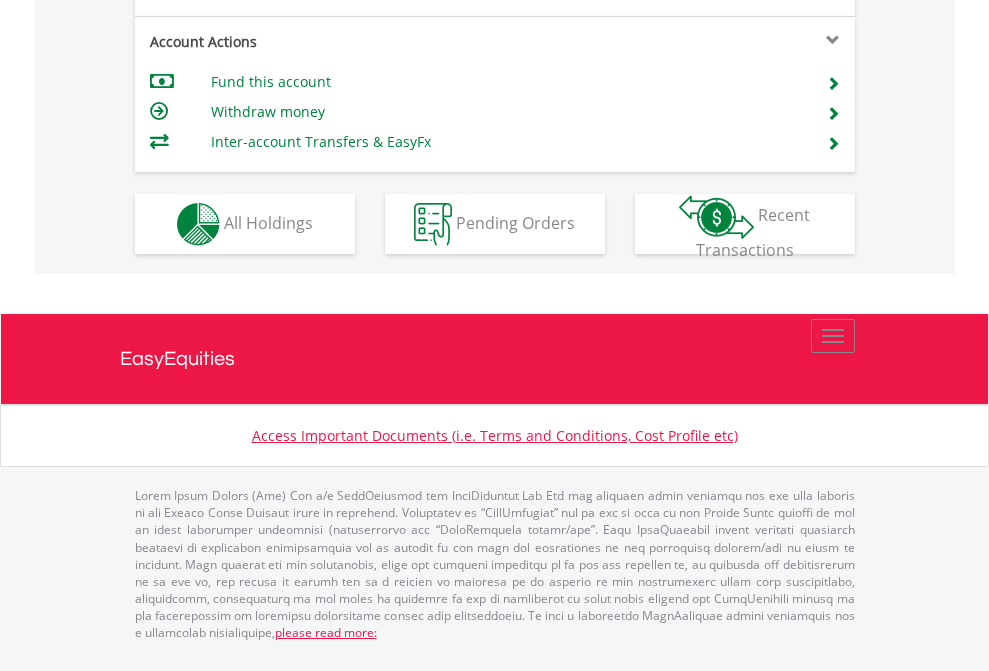 click on "Investment types" at bounding box center (706, -337) 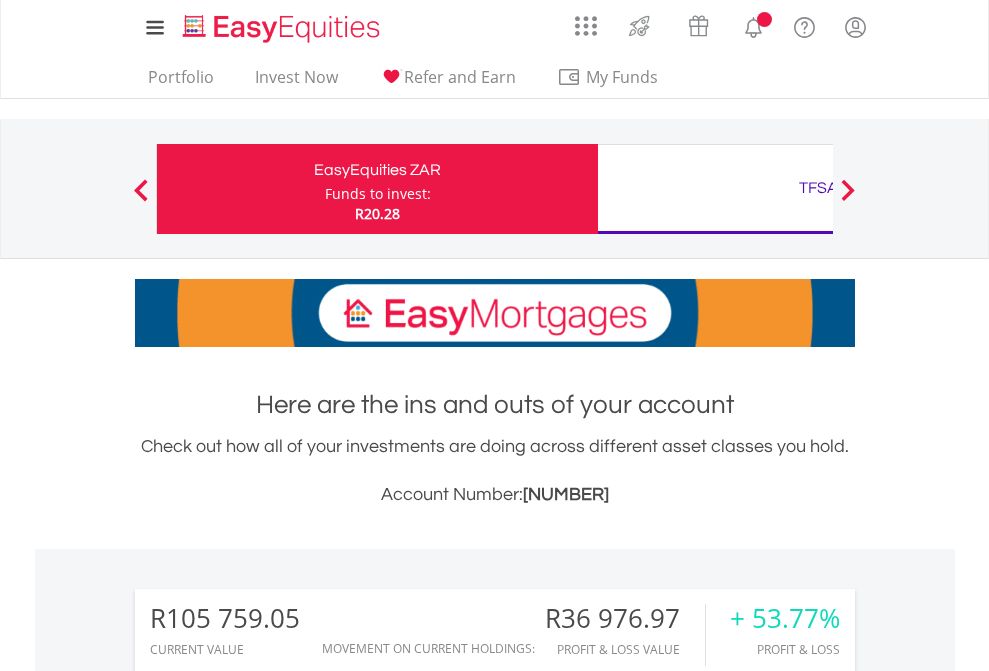 scroll, scrollTop: 1653, scrollLeft: 0, axis: vertical 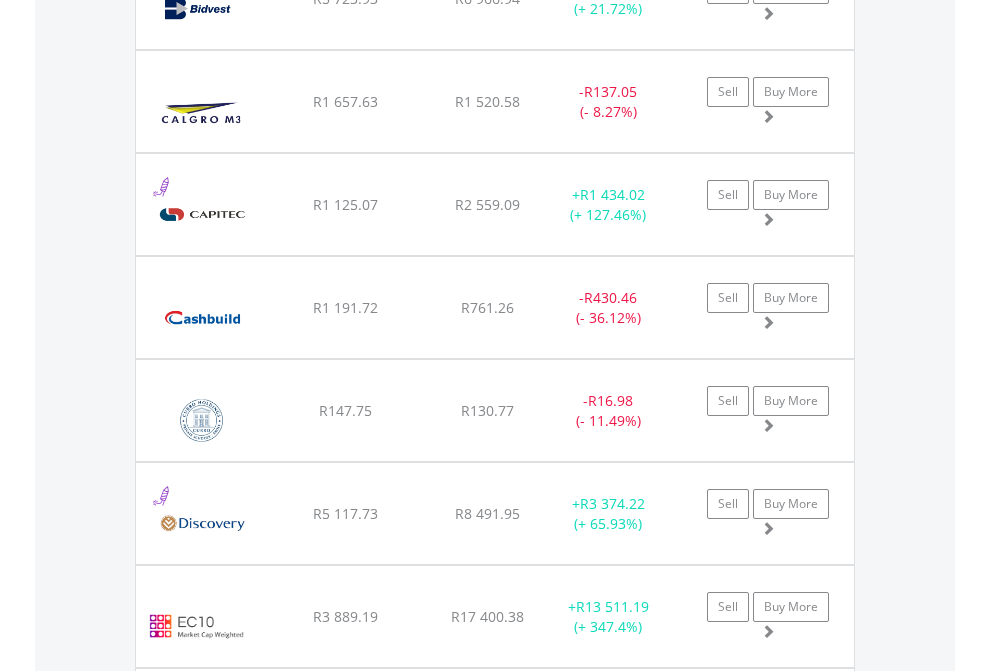 click on "TFSA" at bounding box center [818, -2196] 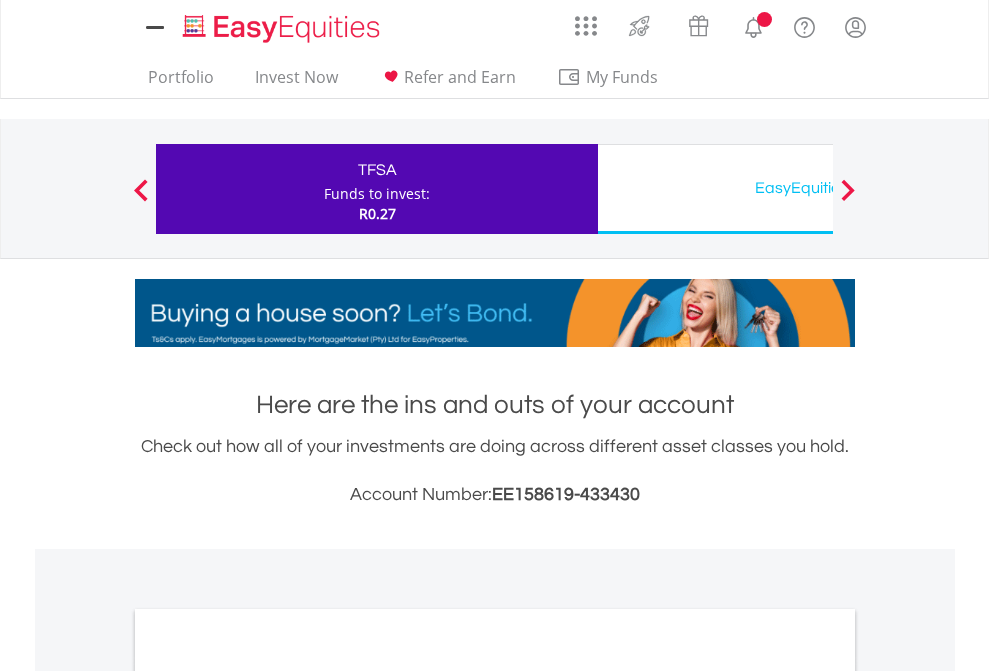 click on "All Holdings" at bounding box center [268, 1096] 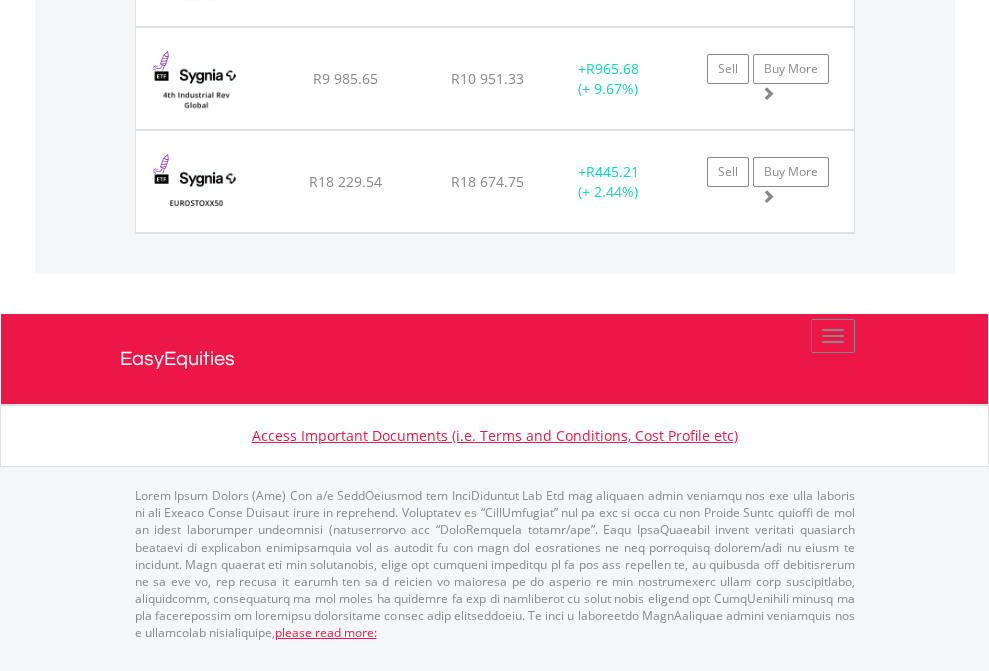 click on "EasyEquities USD" at bounding box center [818, -1277] 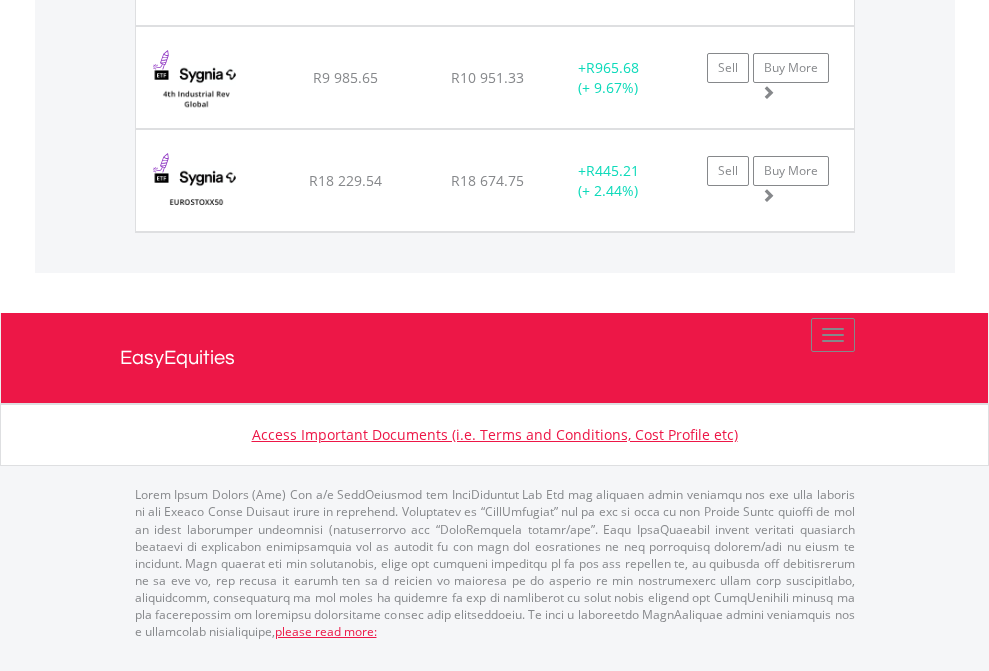 scroll, scrollTop: 144, scrollLeft: 0, axis: vertical 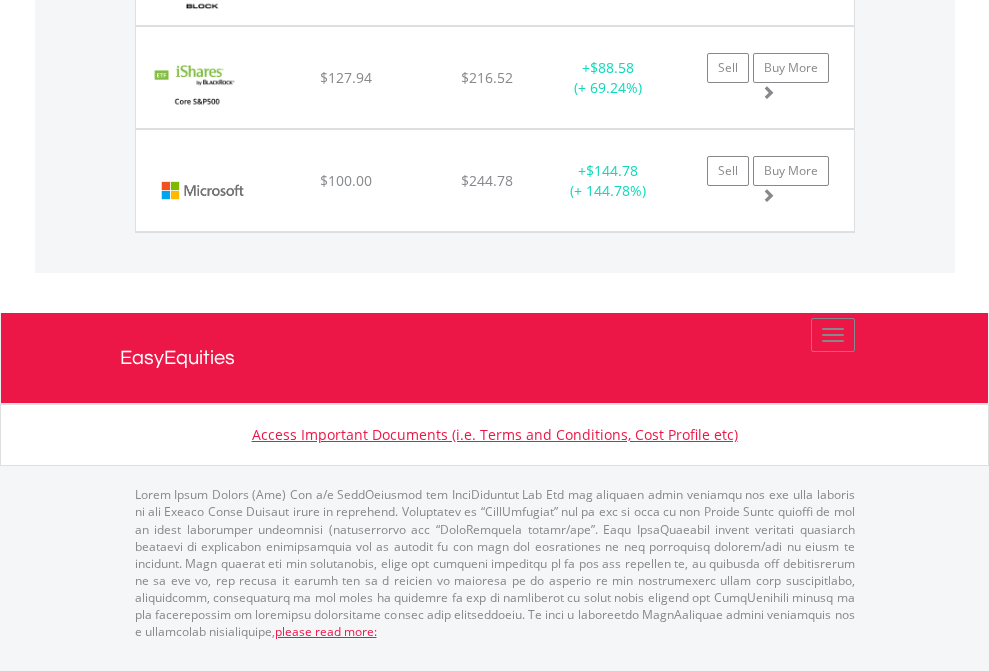 click on "EasyEquities AUD" at bounding box center [818, -1894] 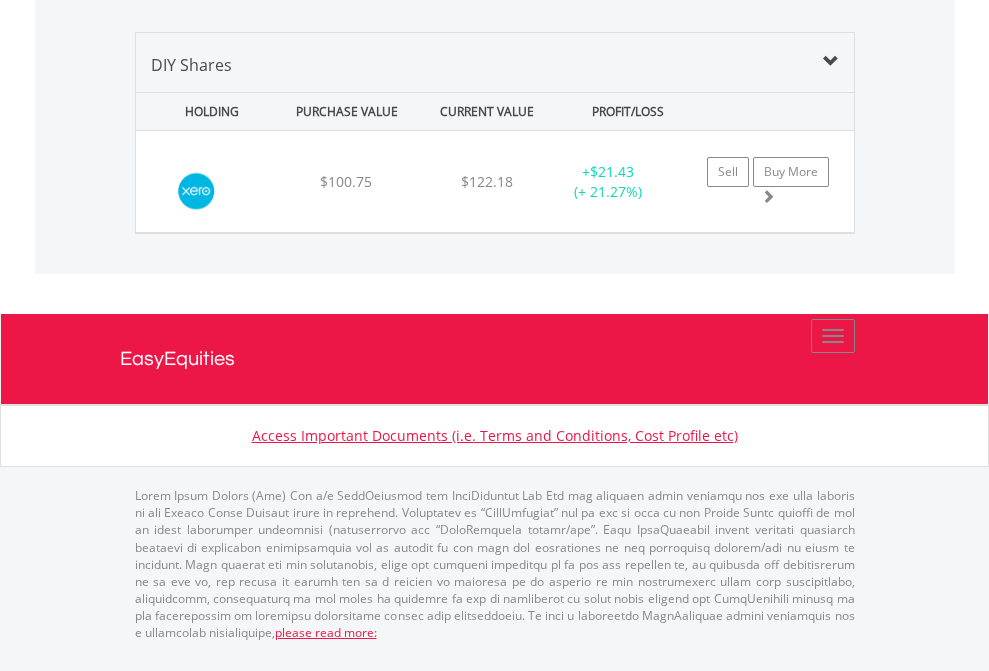 scroll, scrollTop: 2225, scrollLeft: 0, axis: vertical 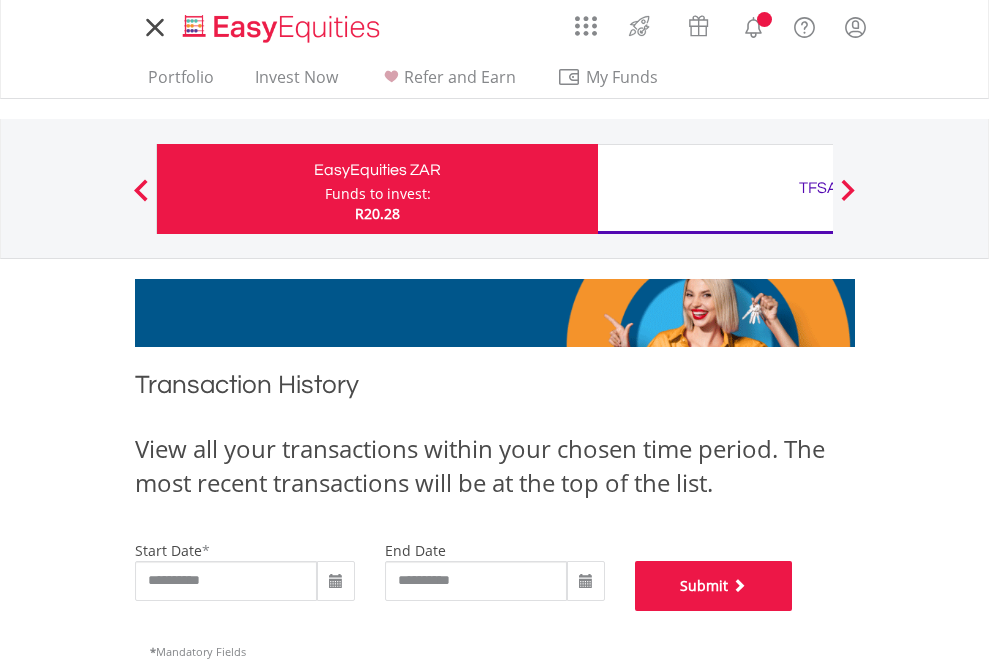 click on "Submit" at bounding box center [714, 586] 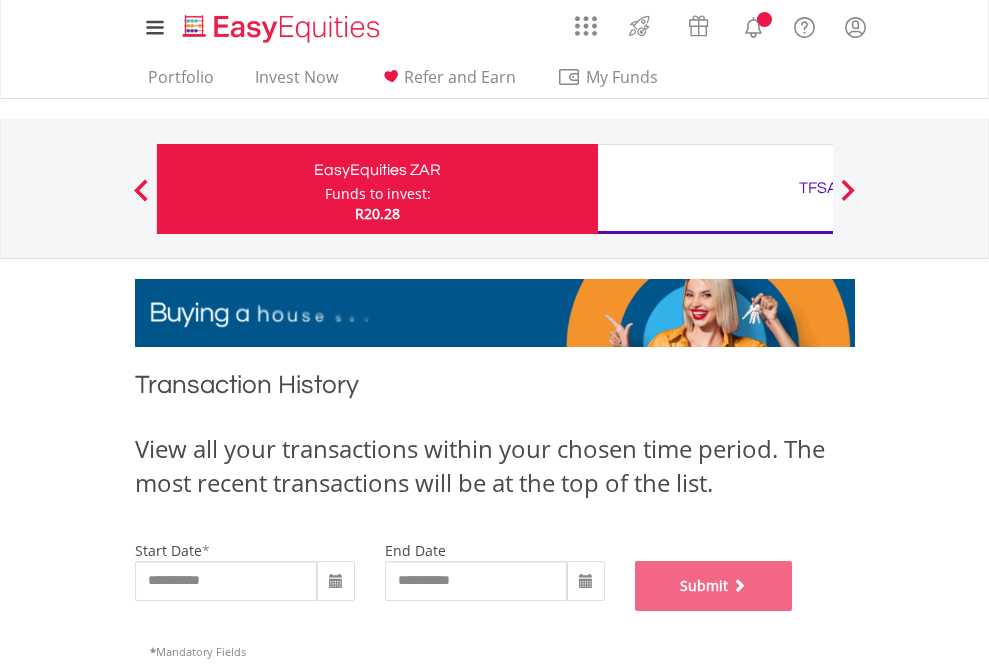 scroll, scrollTop: 811, scrollLeft: 0, axis: vertical 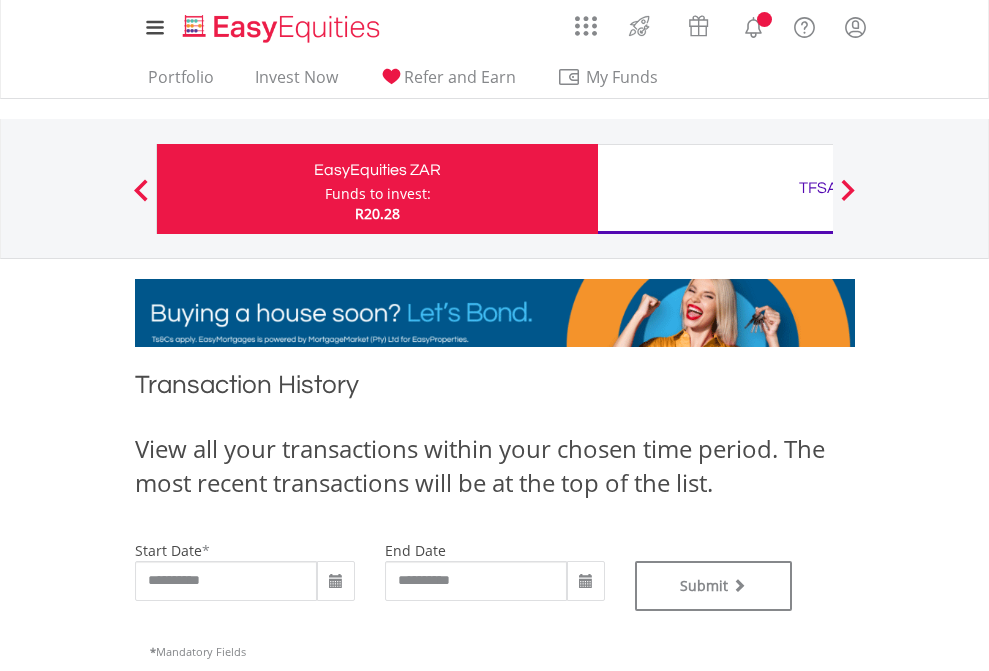 click on "TFSA" at bounding box center [818, 188] 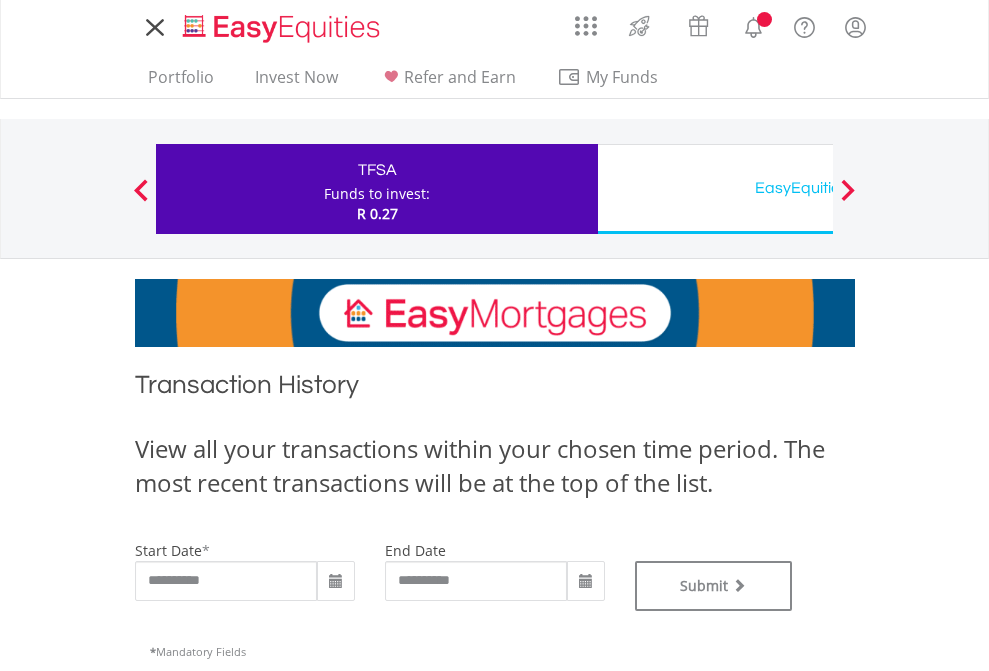 scroll, scrollTop: 0, scrollLeft: 0, axis: both 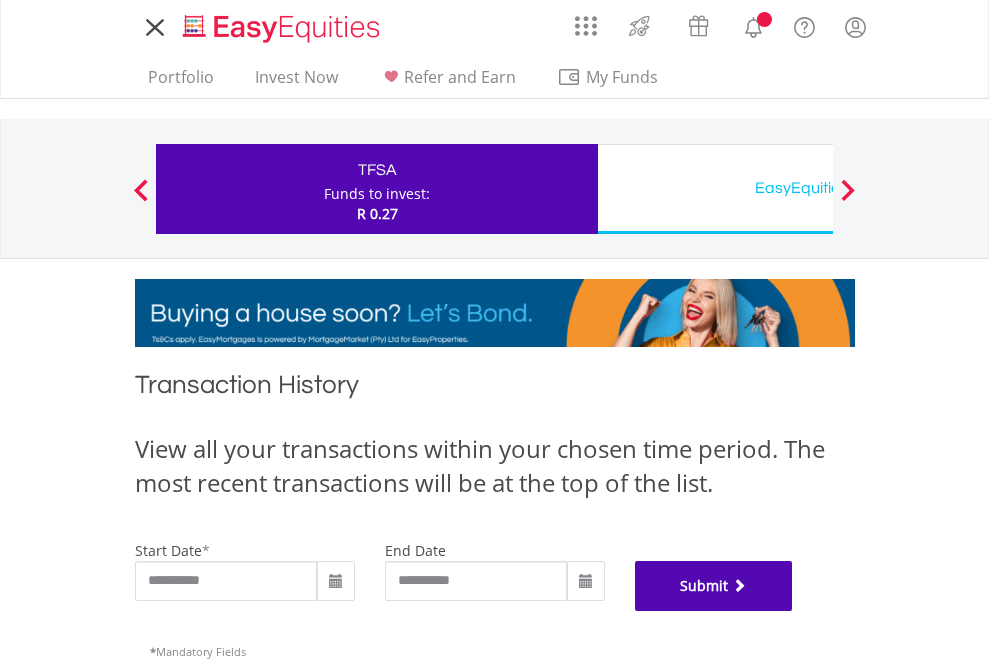 click on "Submit" at bounding box center [714, 586] 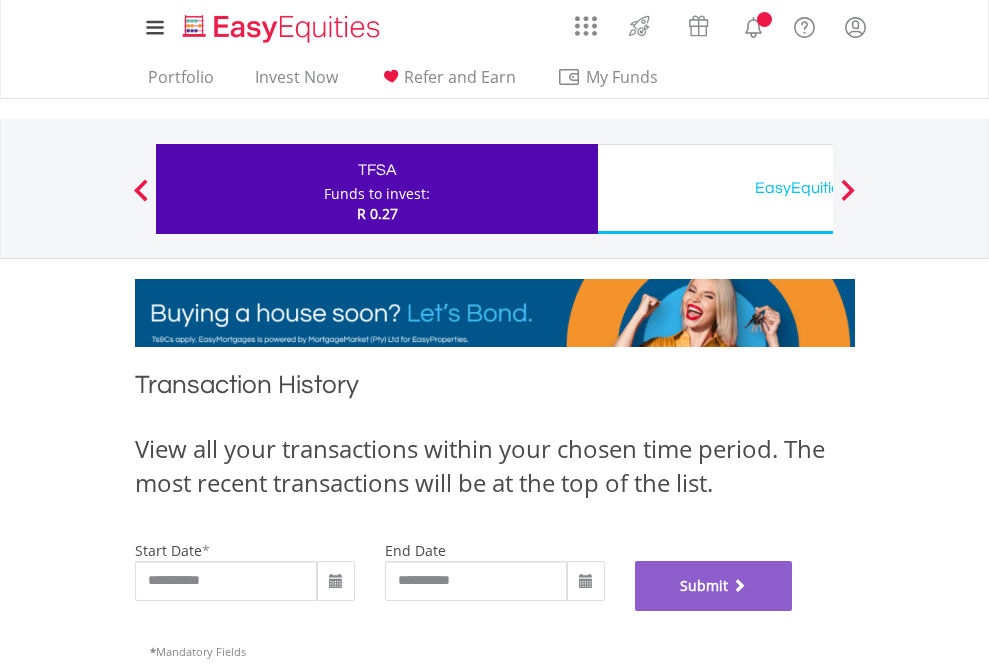 scroll, scrollTop: 811, scrollLeft: 0, axis: vertical 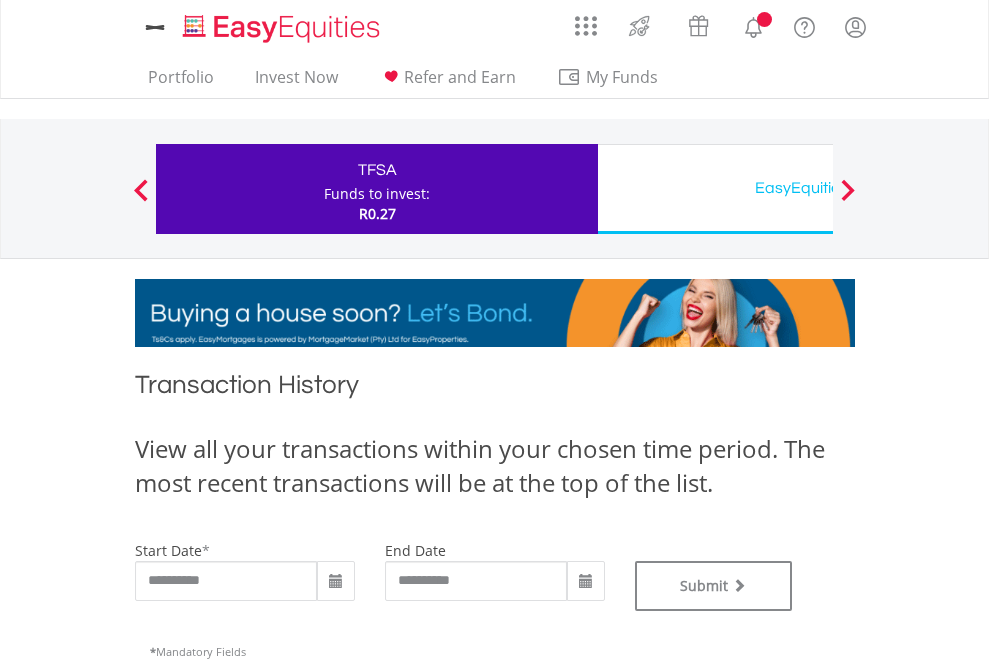 click on "EasyEquities USD" at bounding box center [818, 188] 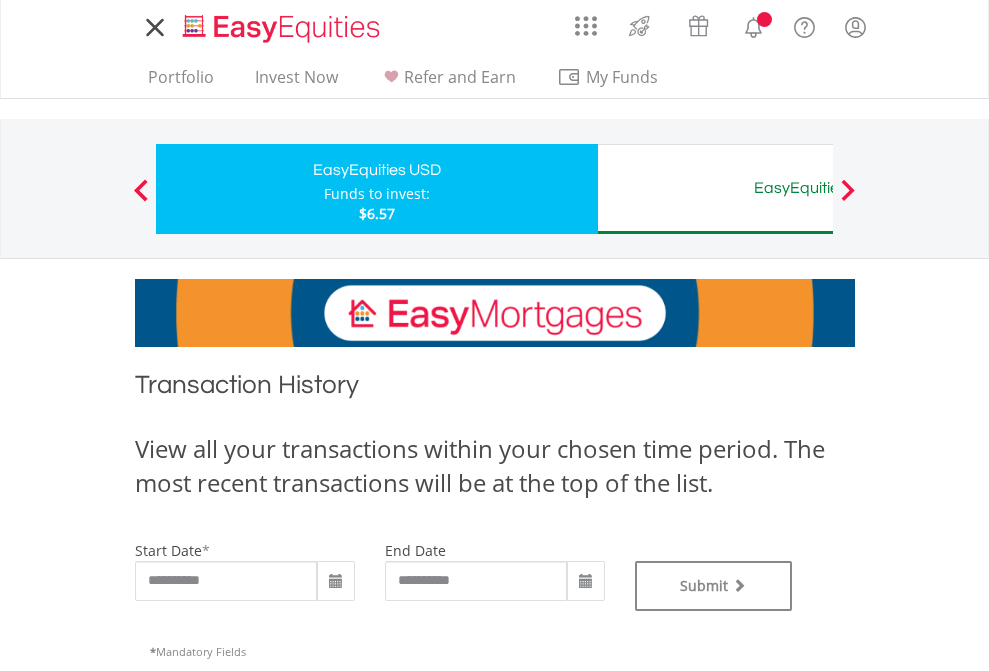 scroll, scrollTop: 0, scrollLeft: 0, axis: both 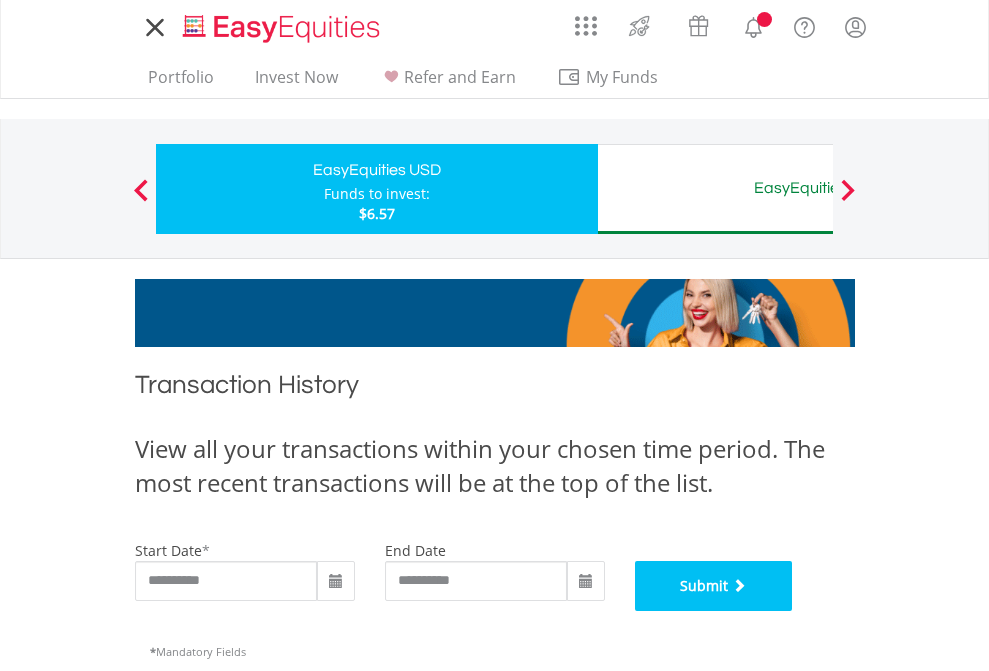 click on "Submit" at bounding box center (714, 586) 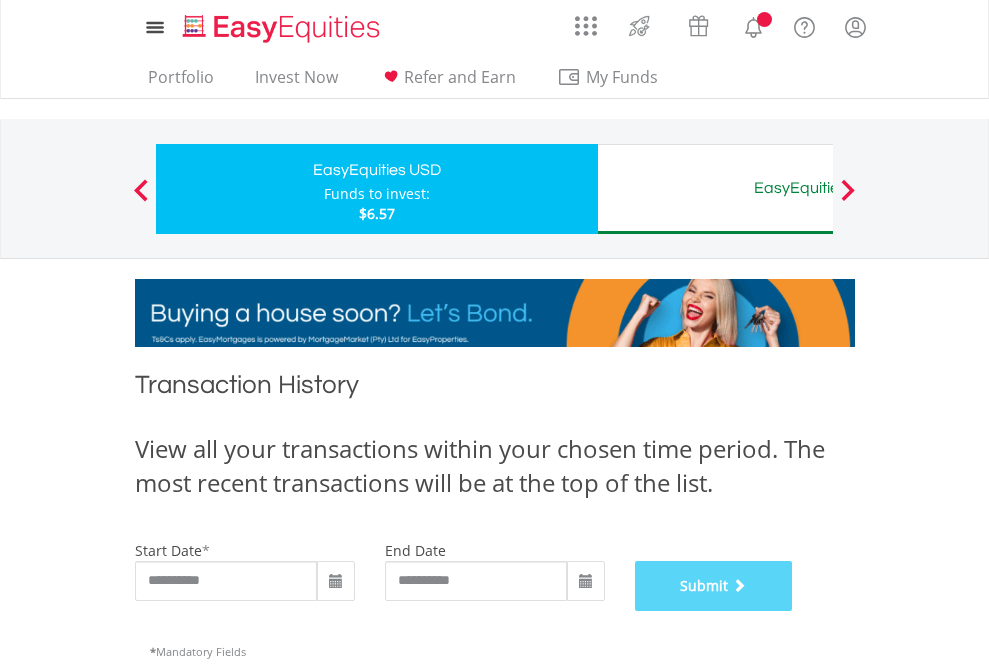 scroll, scrollTop: 811, scrollLeft: 0, axis: vertical 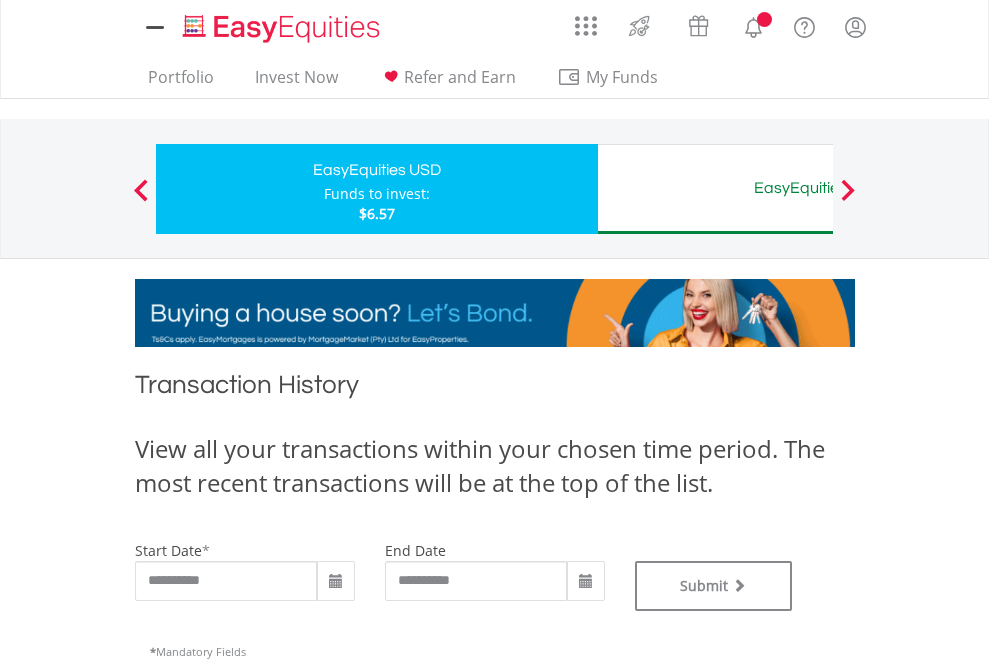 click on "EasyEquities AUD" at bounding box center [818, 188] 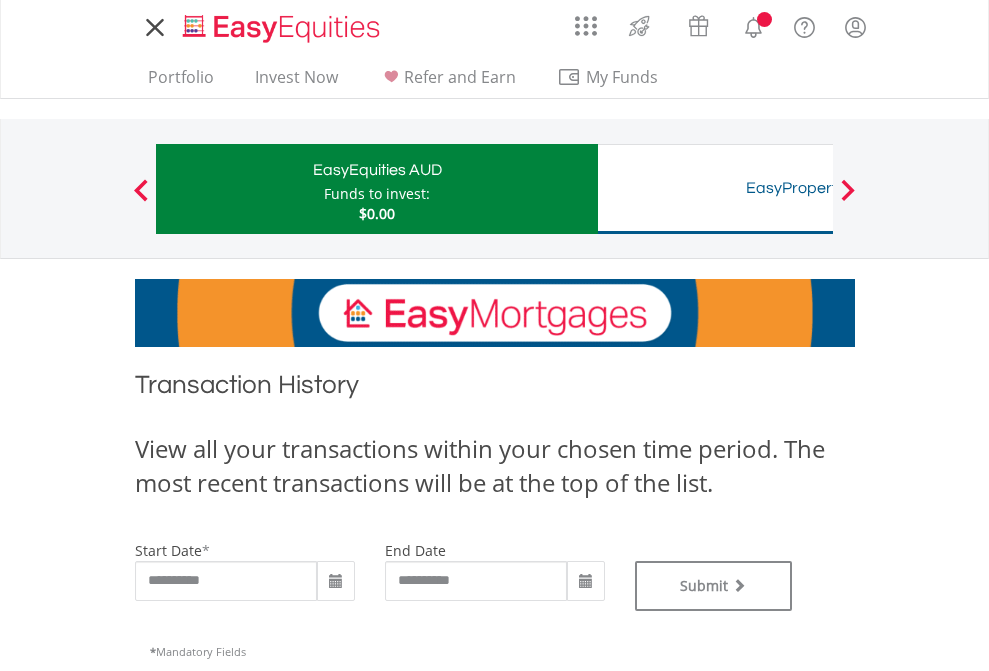 scroll, scrollTop: 0, scrollLeft: 0, axis: both 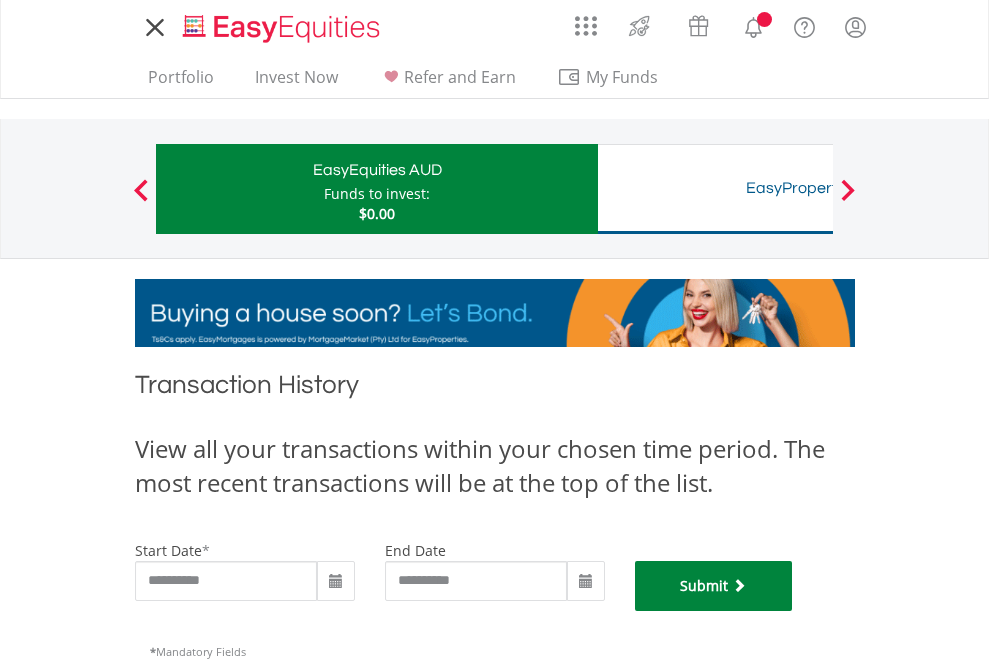 click on "Submit" at bounding box center (714, 586) 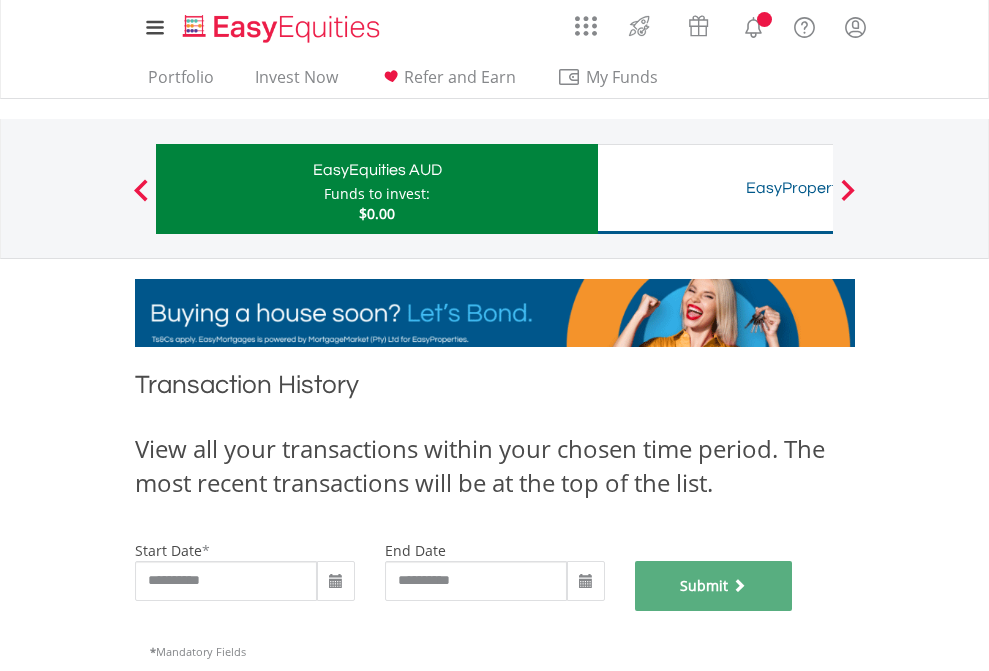 scroll, scrollTop: 811, scrollLeft: 0, axis: vertical 